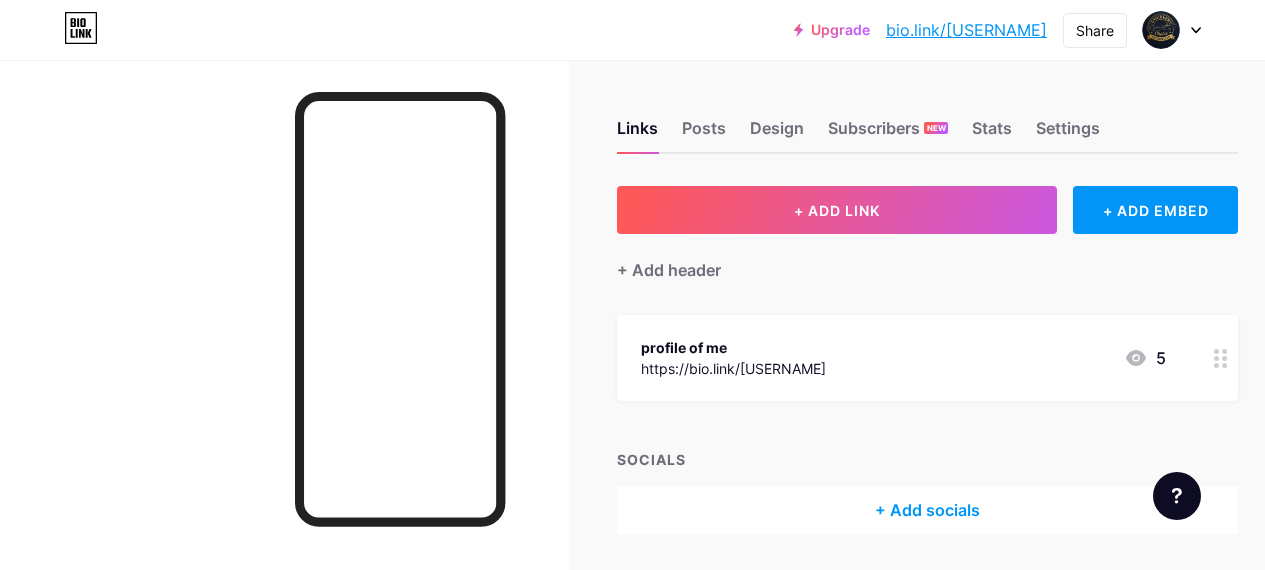 scroll, scrollTop: 0, scrollLeft: 0, axis: both 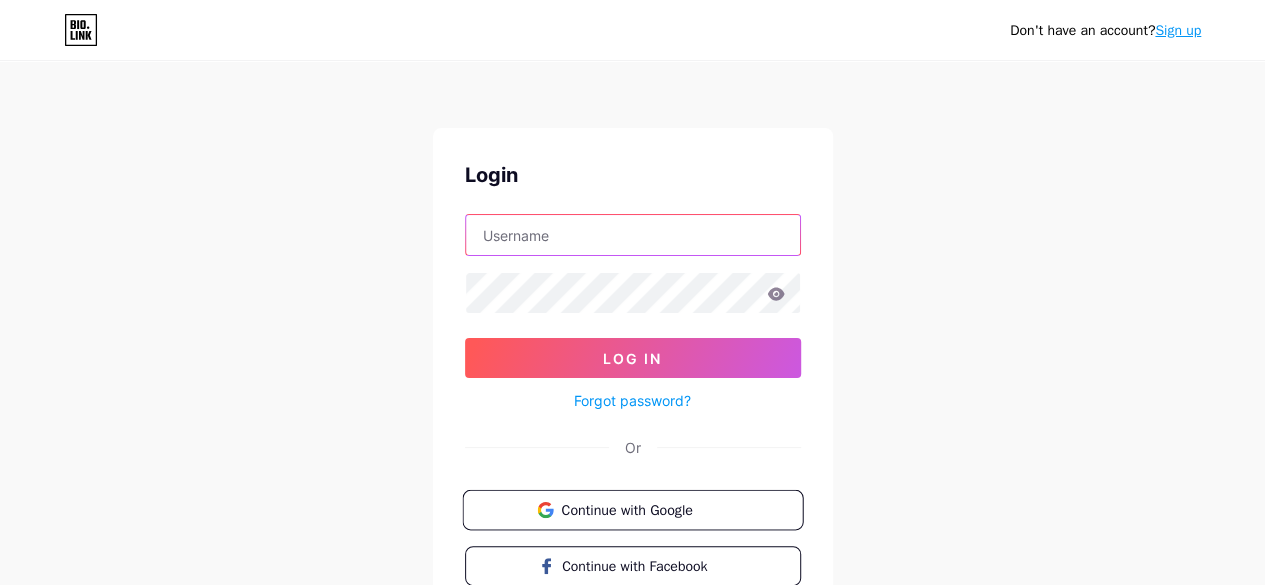 type on "[EMAIL]" 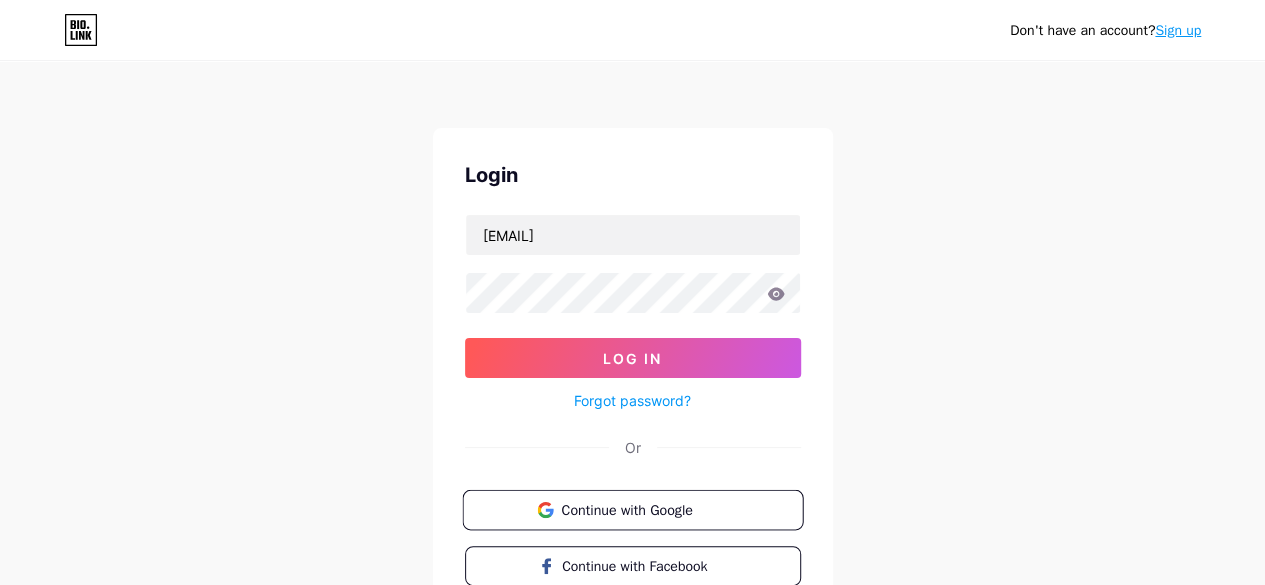 click on "Continue with Google" at bounding box center (644, 509) 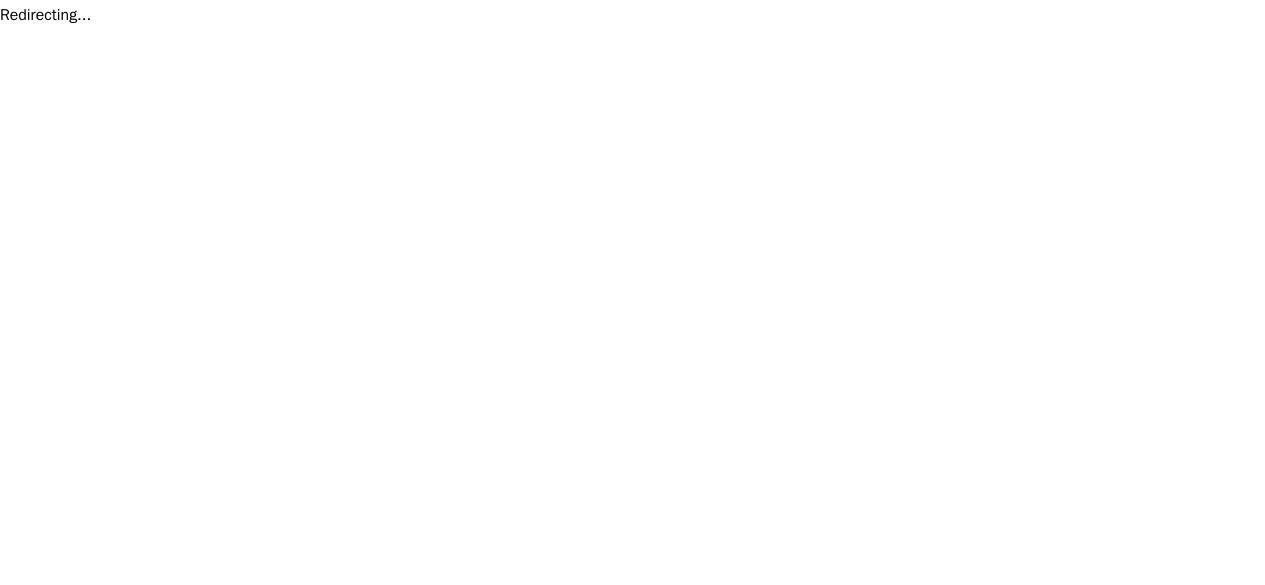 scroll, scrollTop: 0, scrollLeft: 0, axis: both 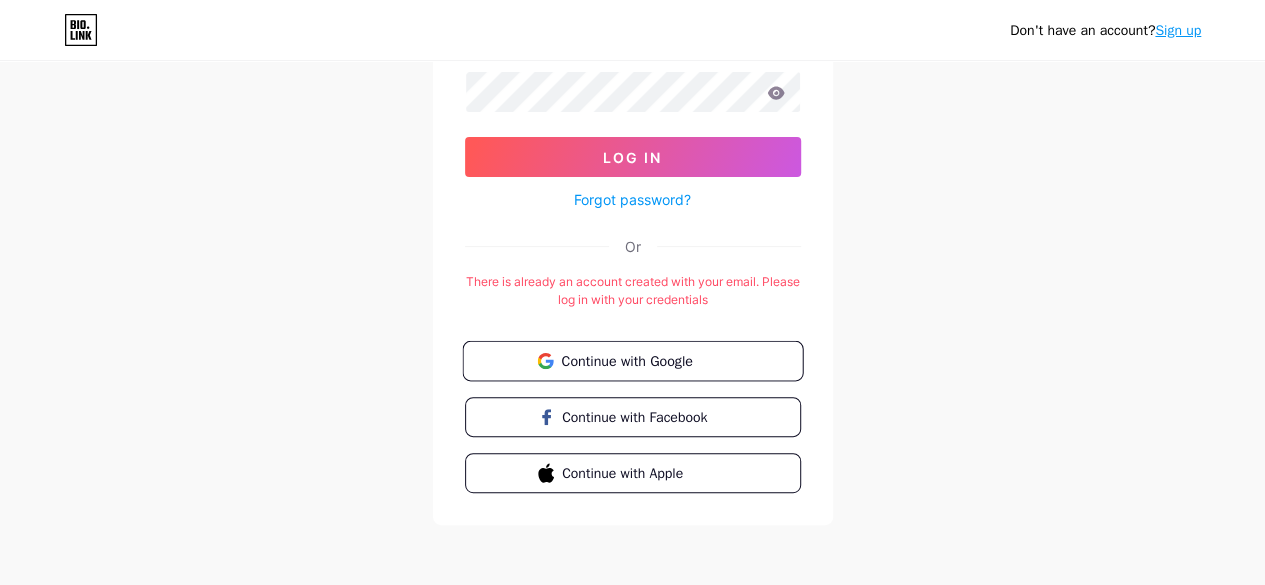 type on "[EMAIL]" 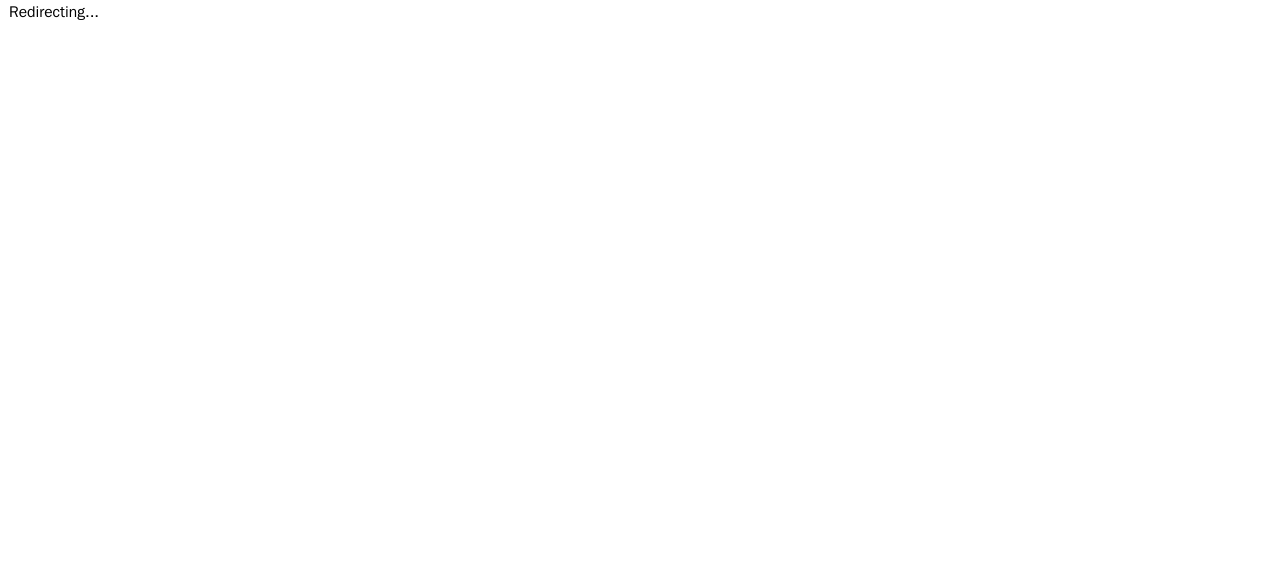 scroll, scrollTop: 0, scrollLeft: 0, axis: both 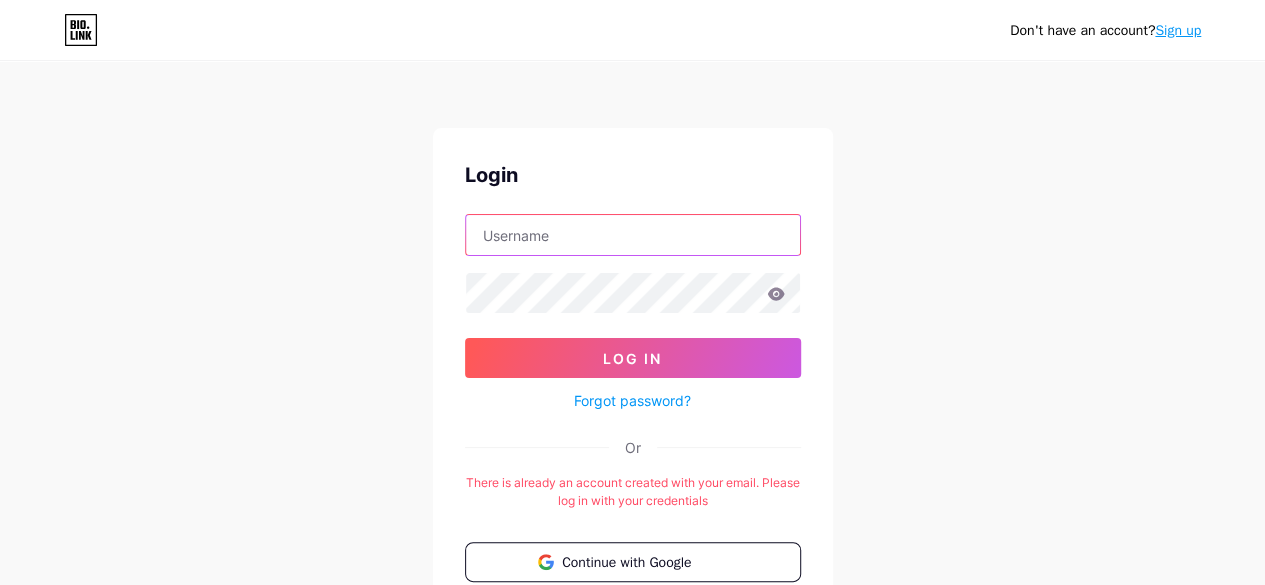 type on "[EMAIL]" 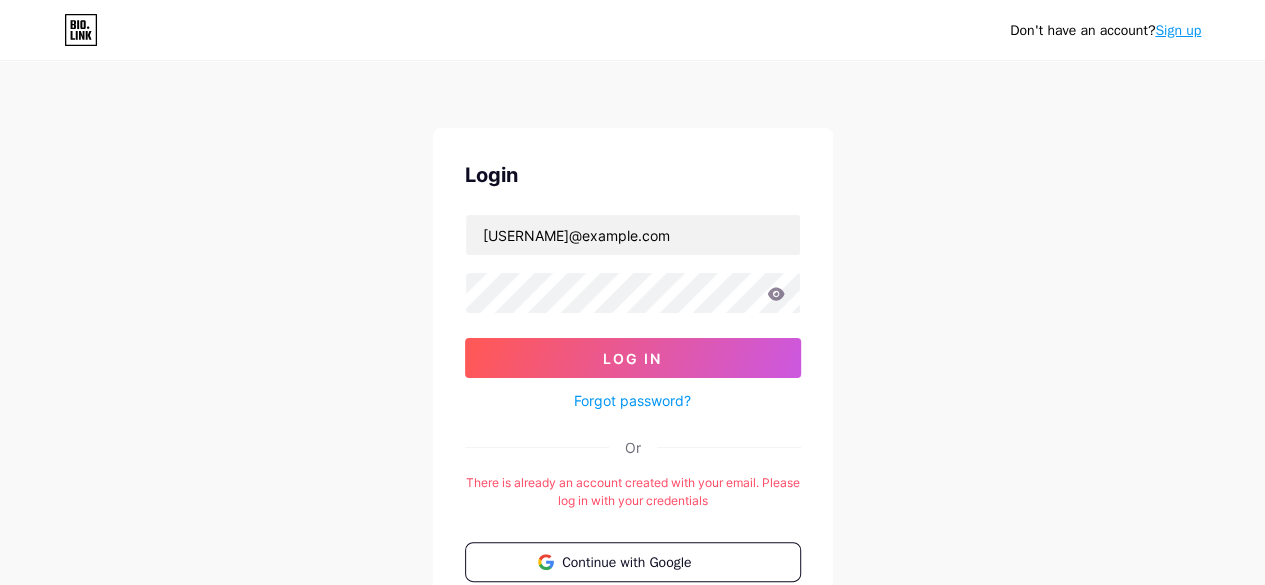 click on "Forgot password?" at bounding box center [632, 400] 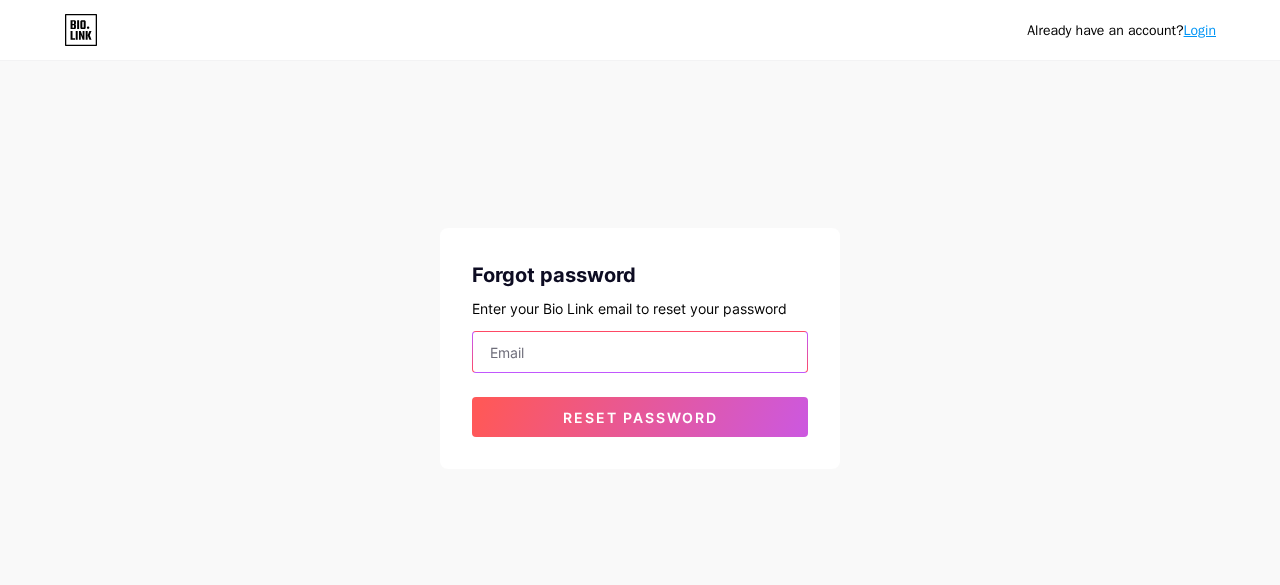 click at bounding box center (640, 352) 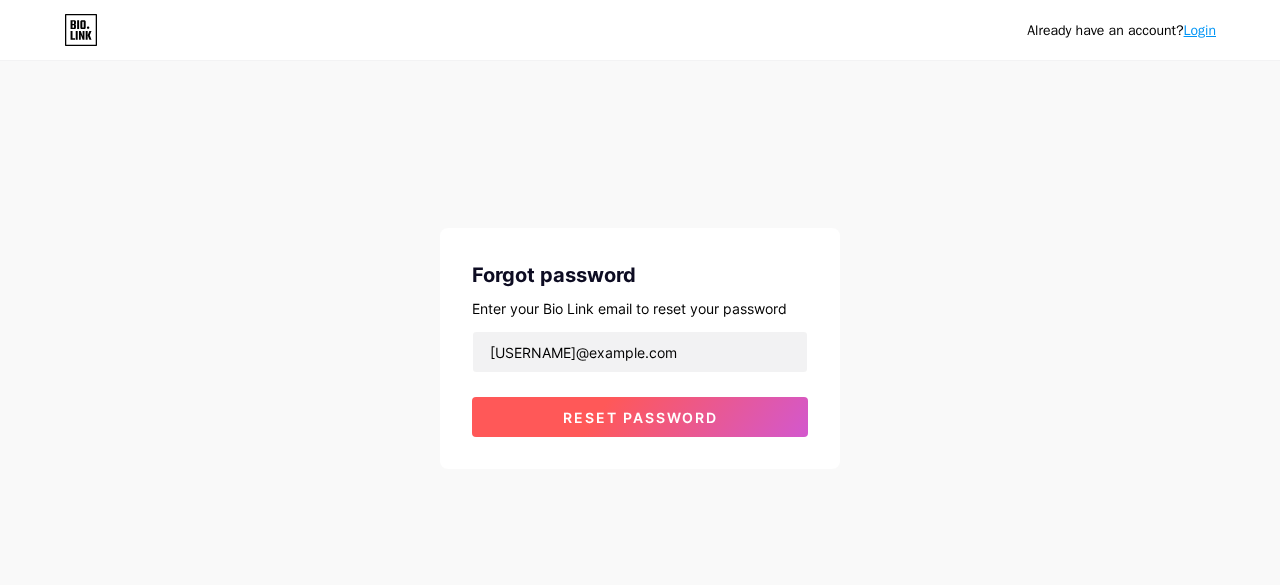 click on "Reset password" at bounding box center [640, 417] 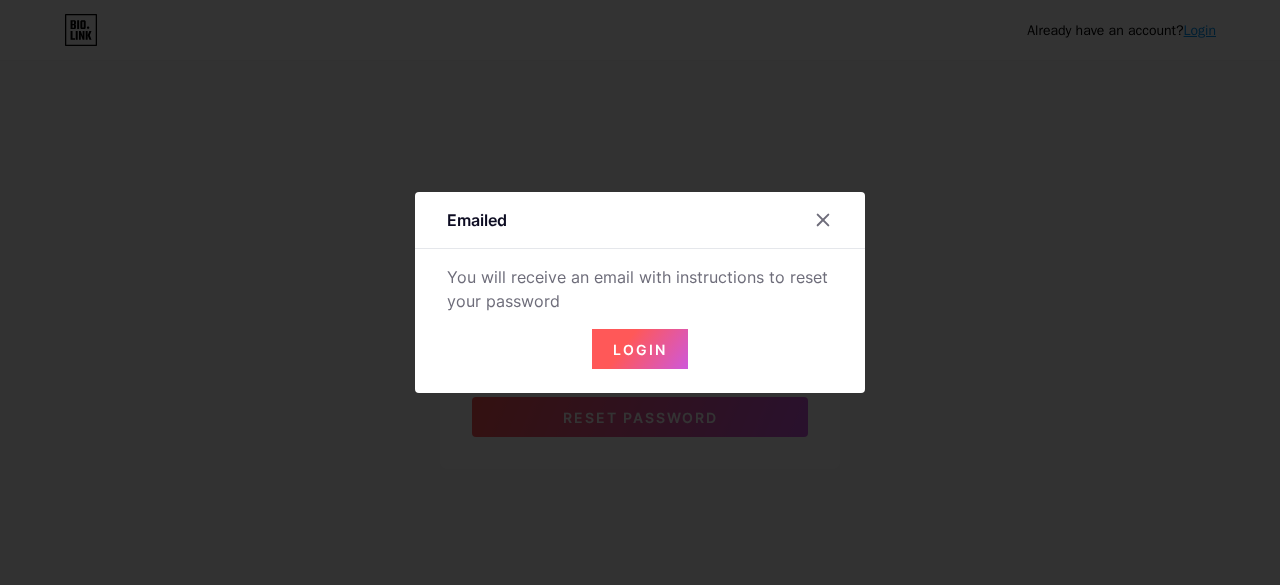 click on "Login" at bounding box center (640, 349) 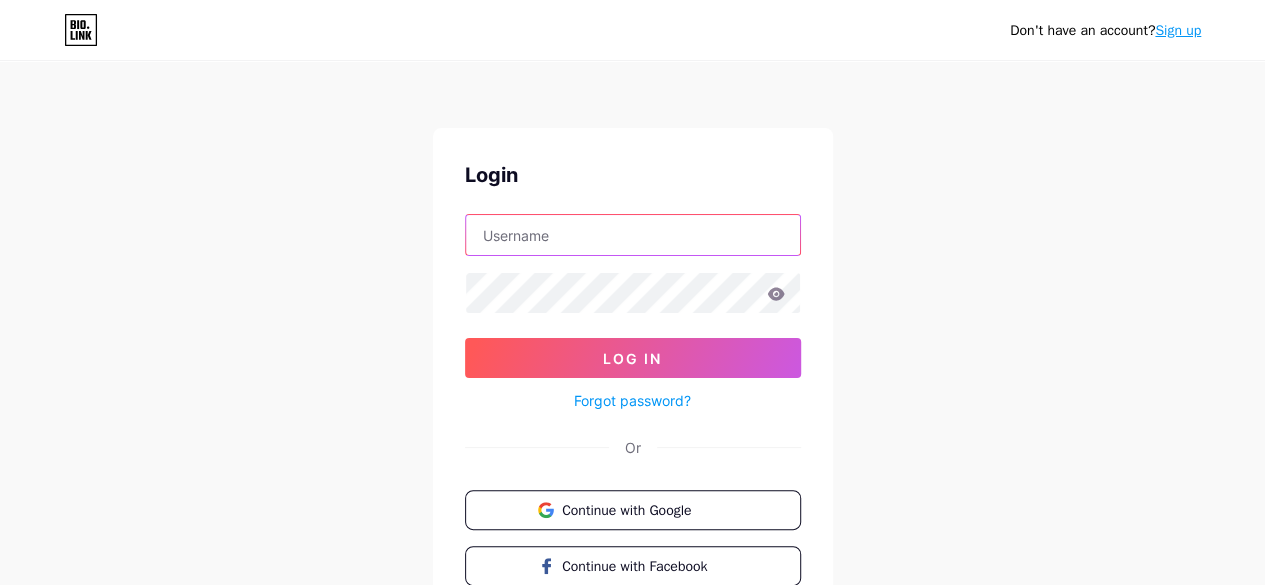 type on "[USERNAME]@[DOMAIN]" 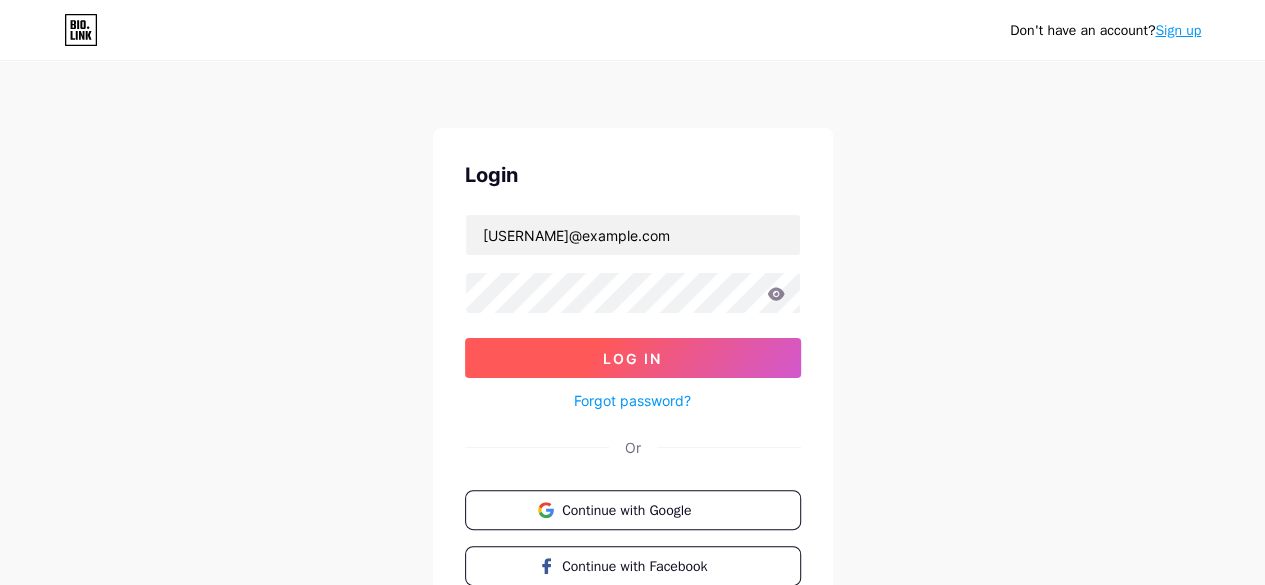 click on "Log In" at bounding box center (632, 358) 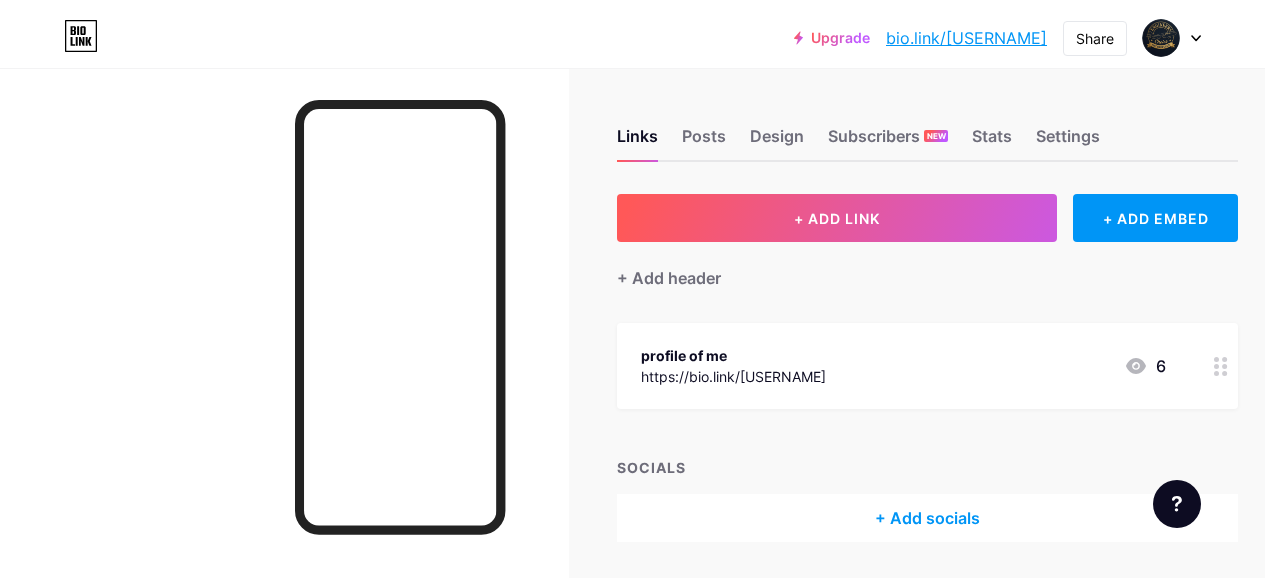 scroll, scrollTop: 0, scrollLeft: 0, axis: both 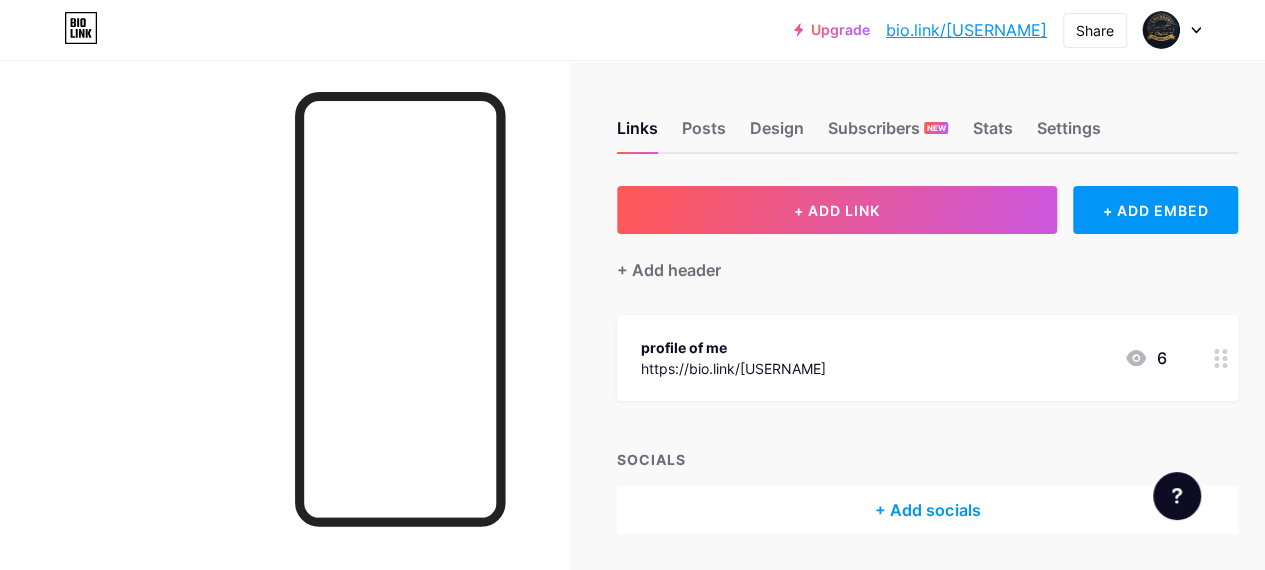 click 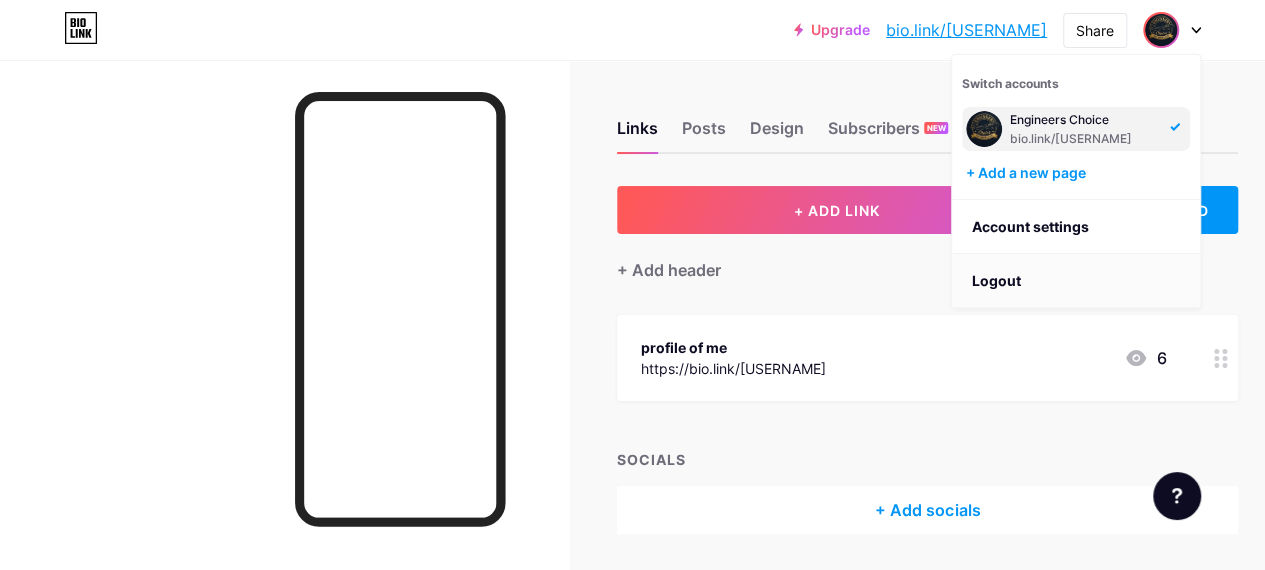 click on "Logout" at bounding box center (1076, 281) 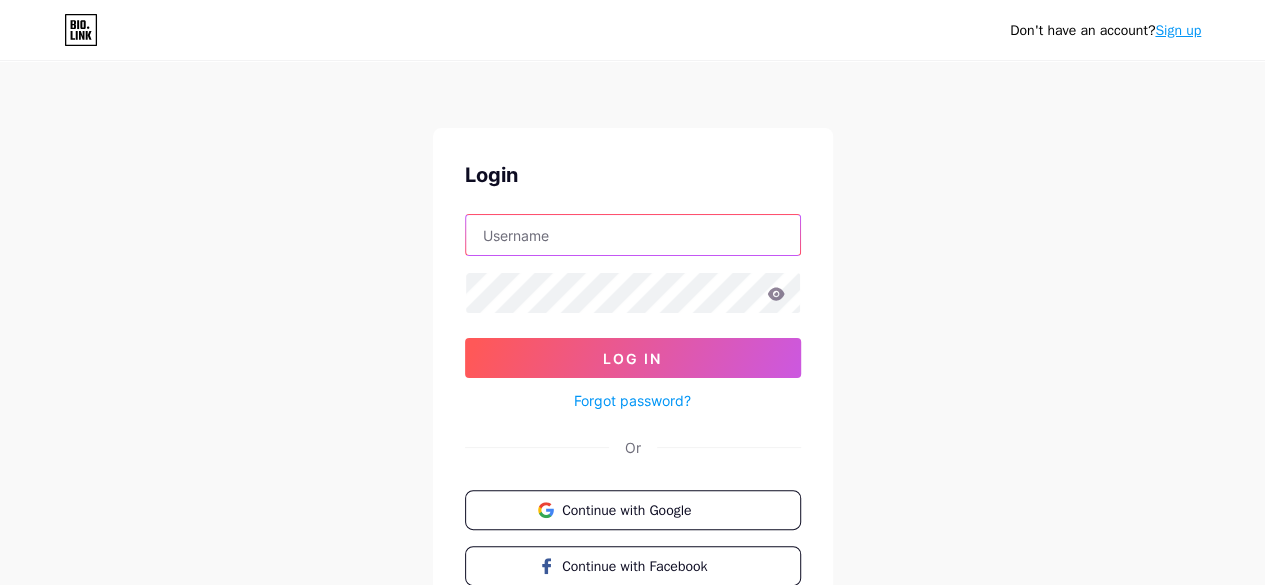 type on "[USERNAME]@[DOMAIN]" 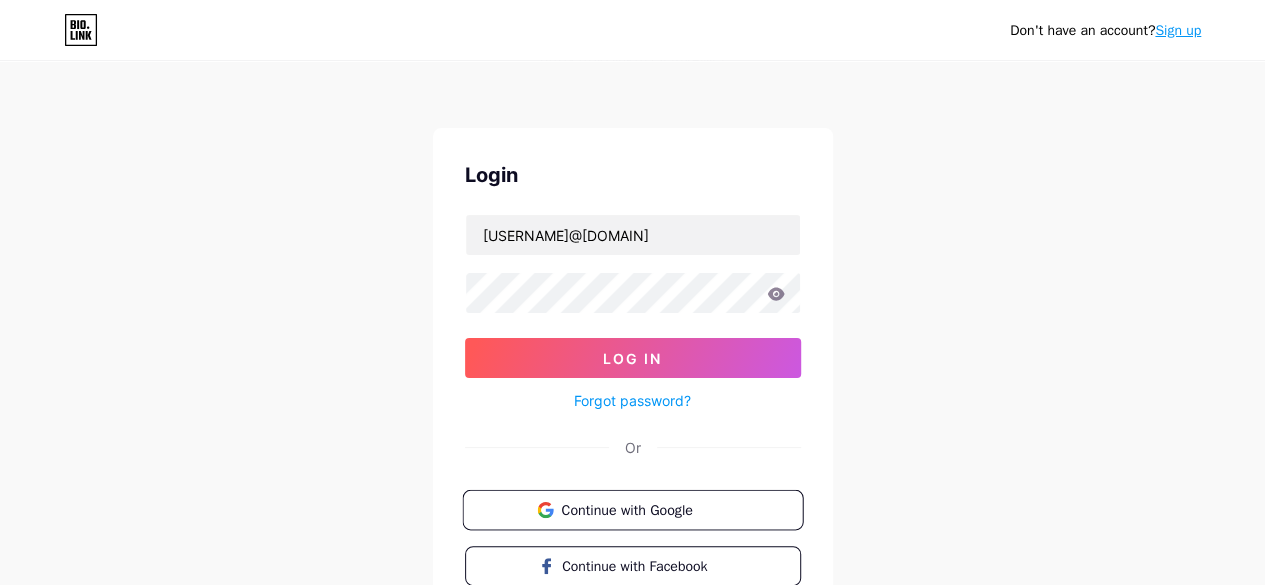 click on "Continue with Google" at bounding box center [644, 509] 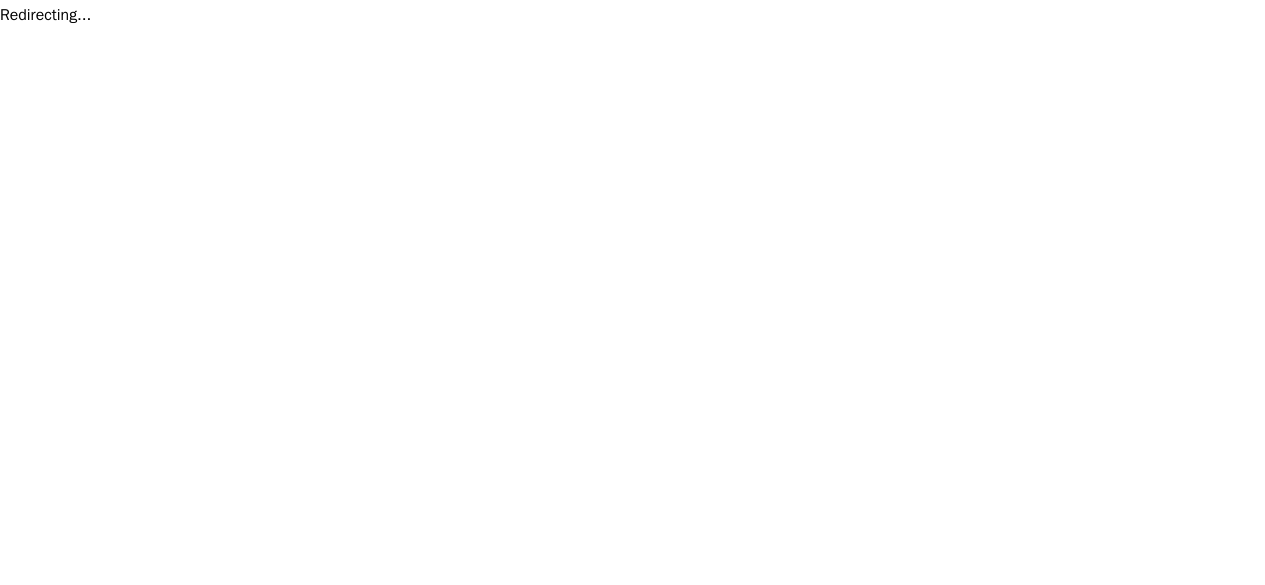 scroll, scrollTop: 0, scrollLeft: 0, axis: both 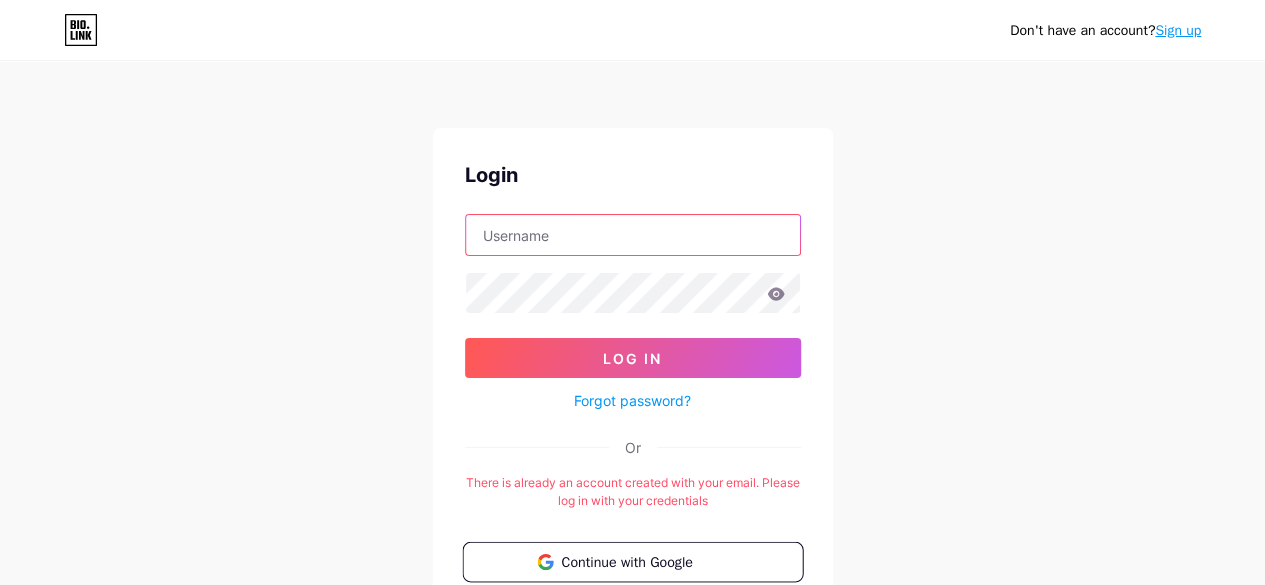 type on "[EMAIL]" 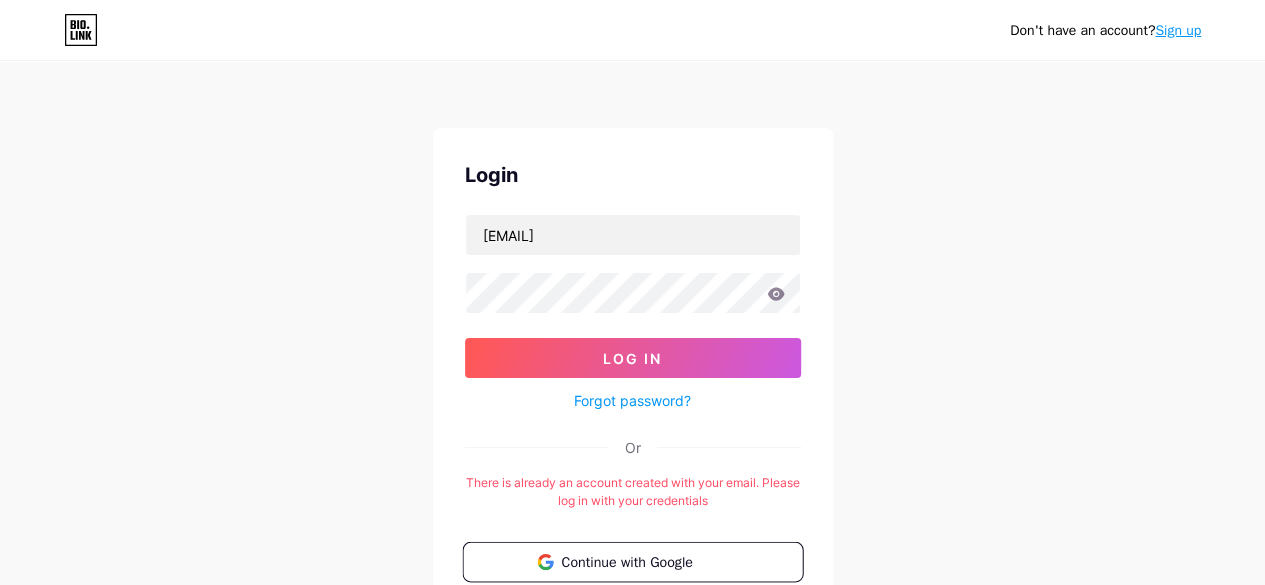 click on "Continue with Google" at bounding box center (644, 561) 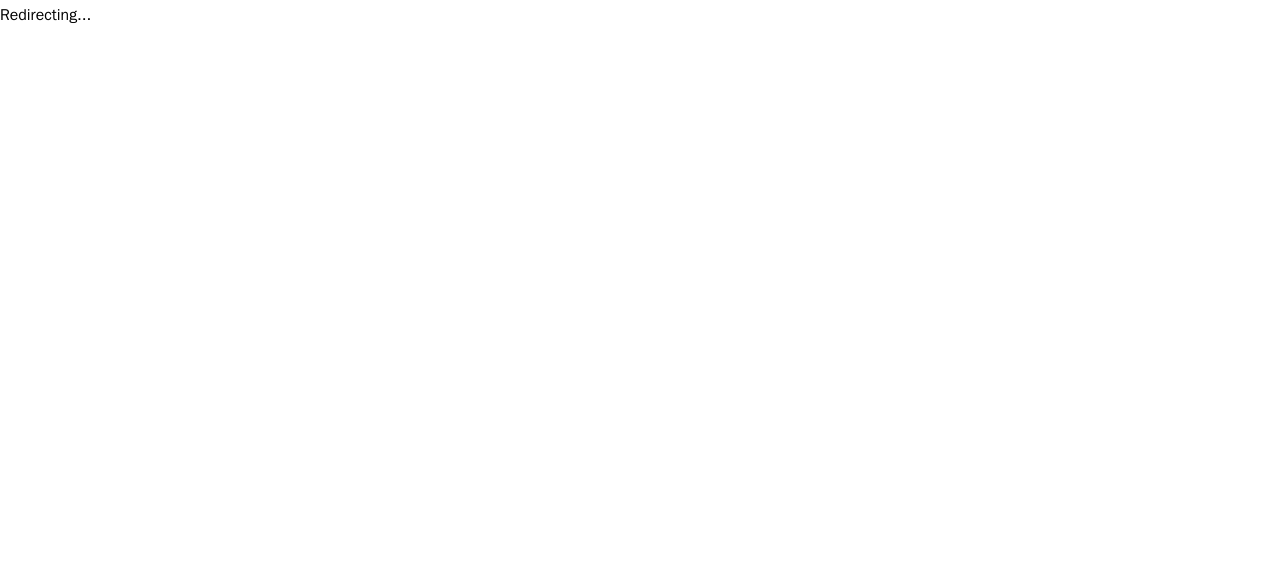 scroll, scrollTop: 0, scrollLeft: 0, axis: both 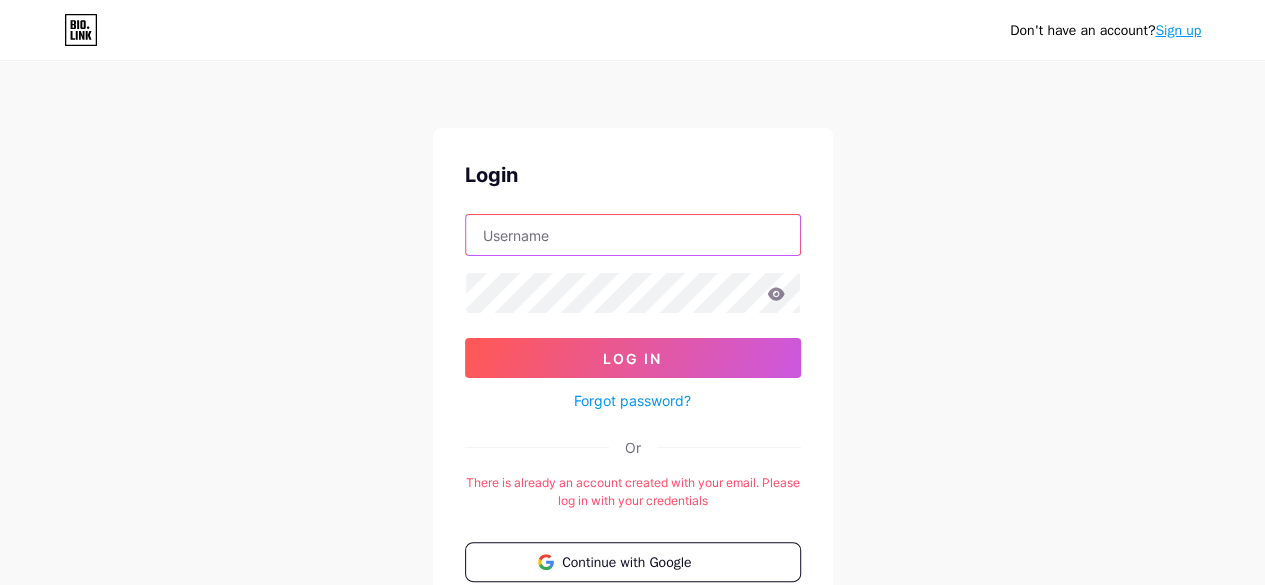 type on "[EMAIL]" 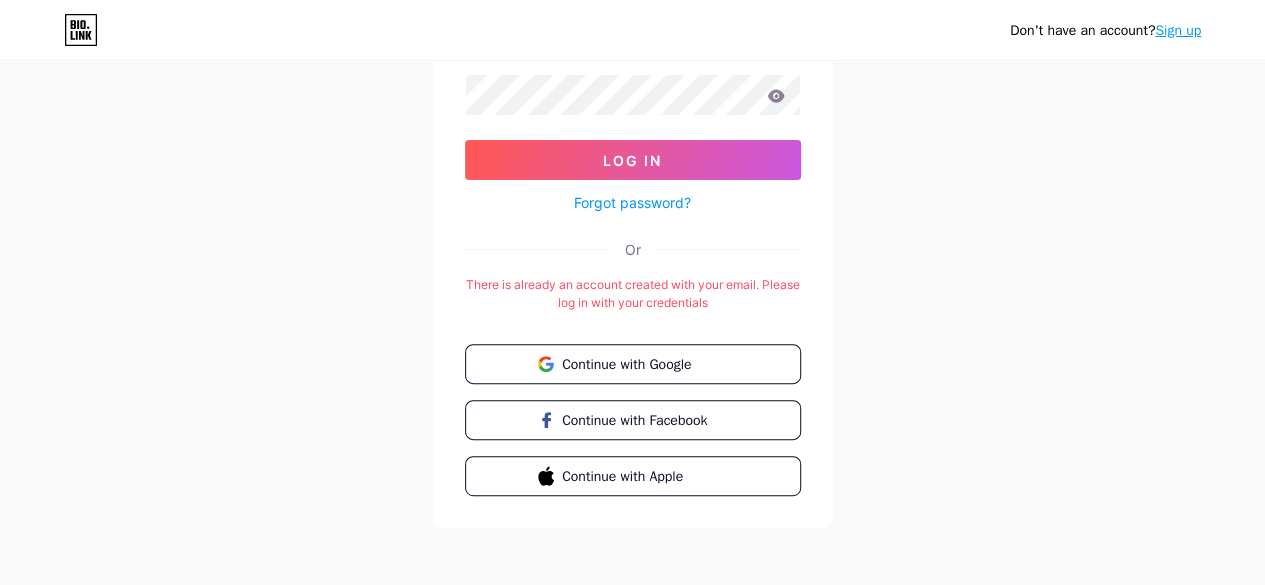 scroll, scrollTop: 201, scrollLeft: 0, axis: vertical 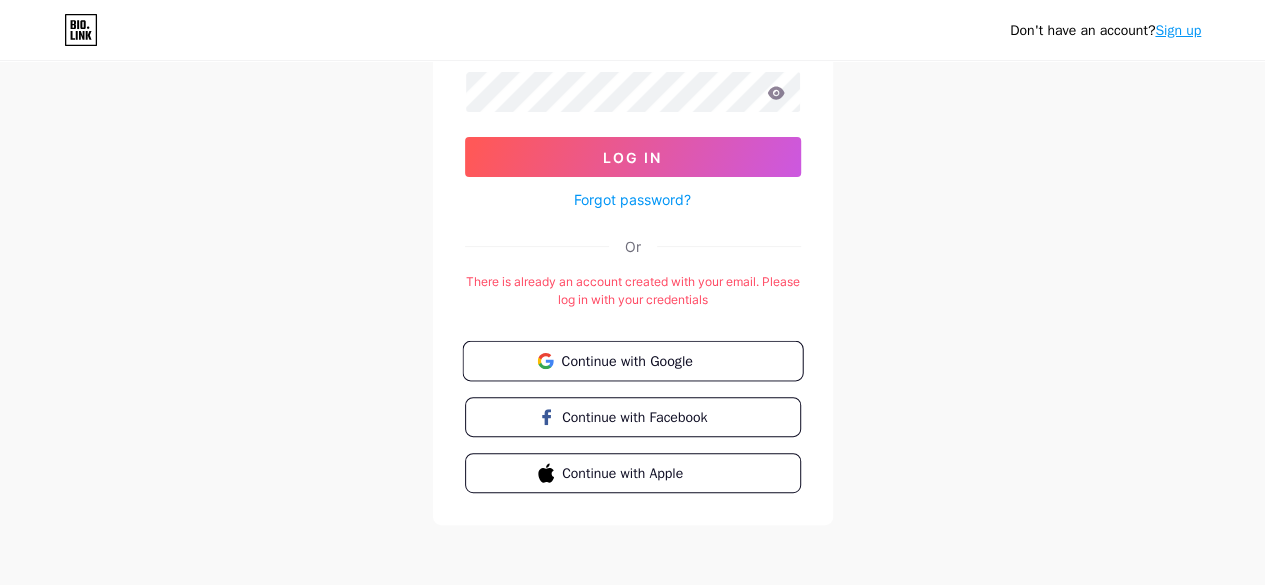 click on "Continue with Google" at bounding box center (644, 360) 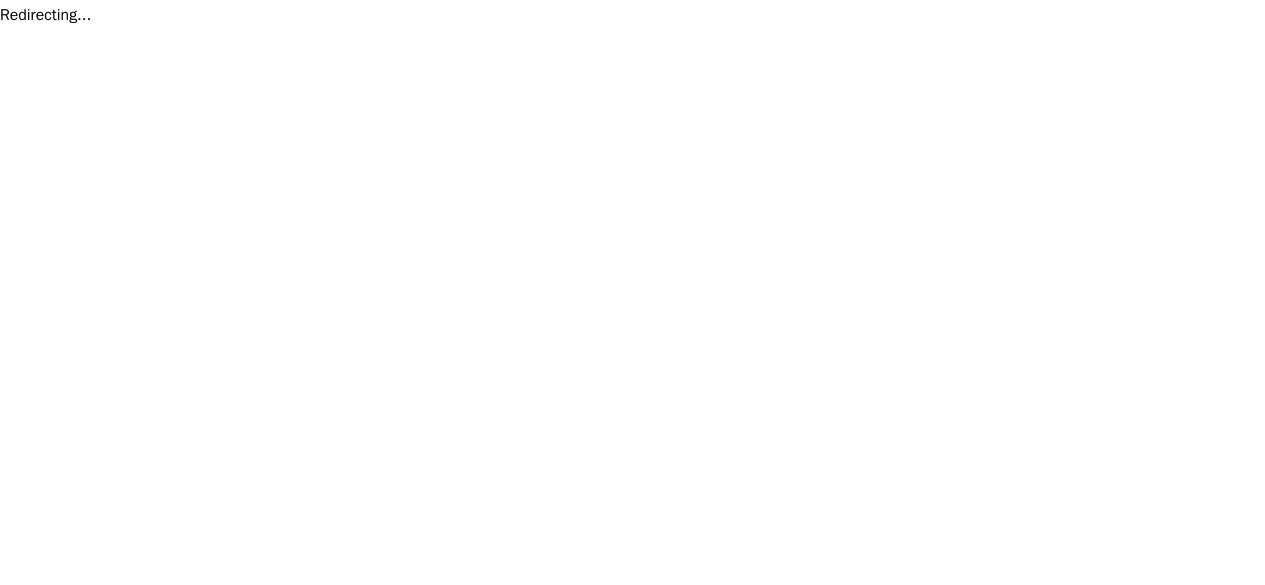 scroll, scrollTop: 0, scrollLeft: 0, axis: both 